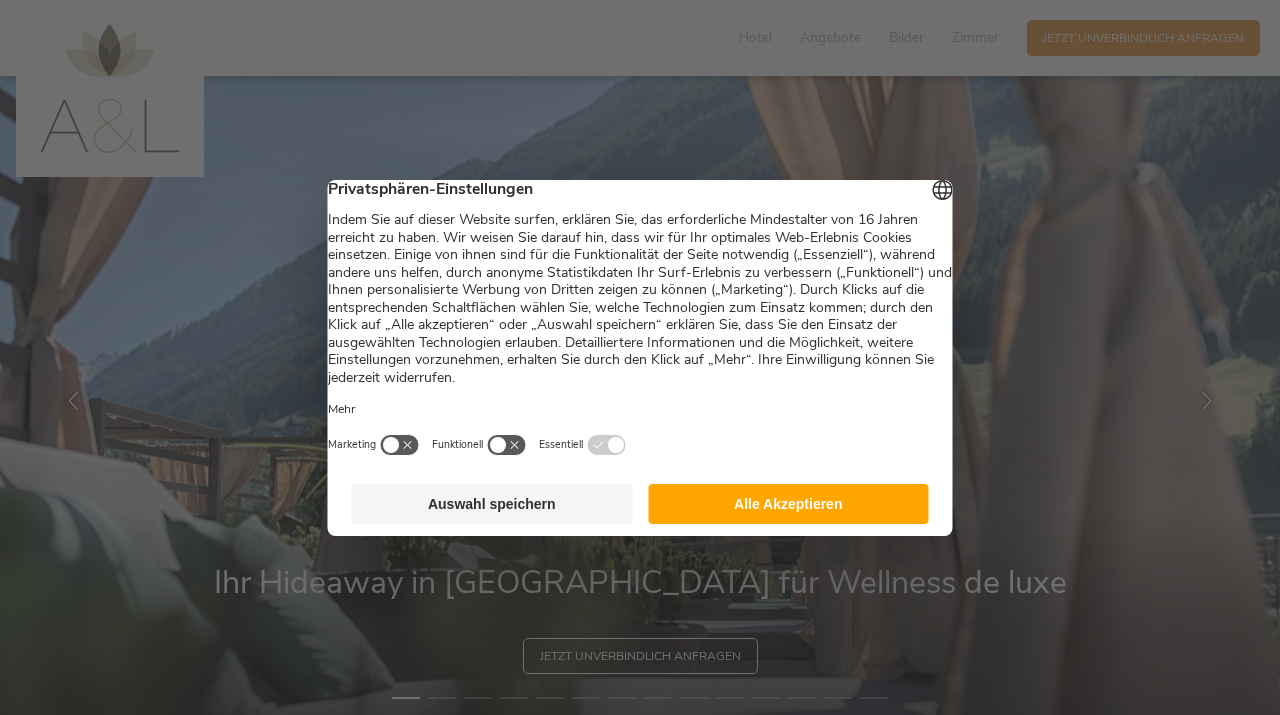 scroll, scrollTop: 0, scrollLeft: 0, axis: both 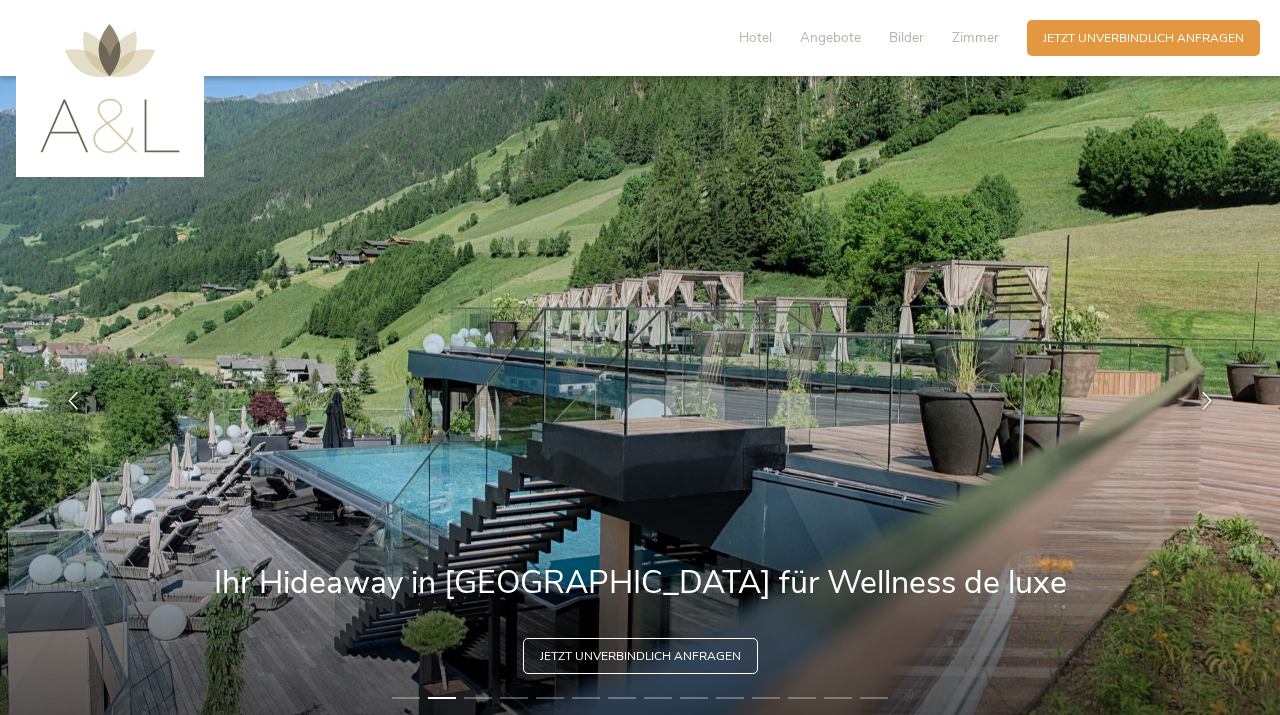 click on "Hotel Angebote Bilder Zimmer" at bounding box center (873, 38) 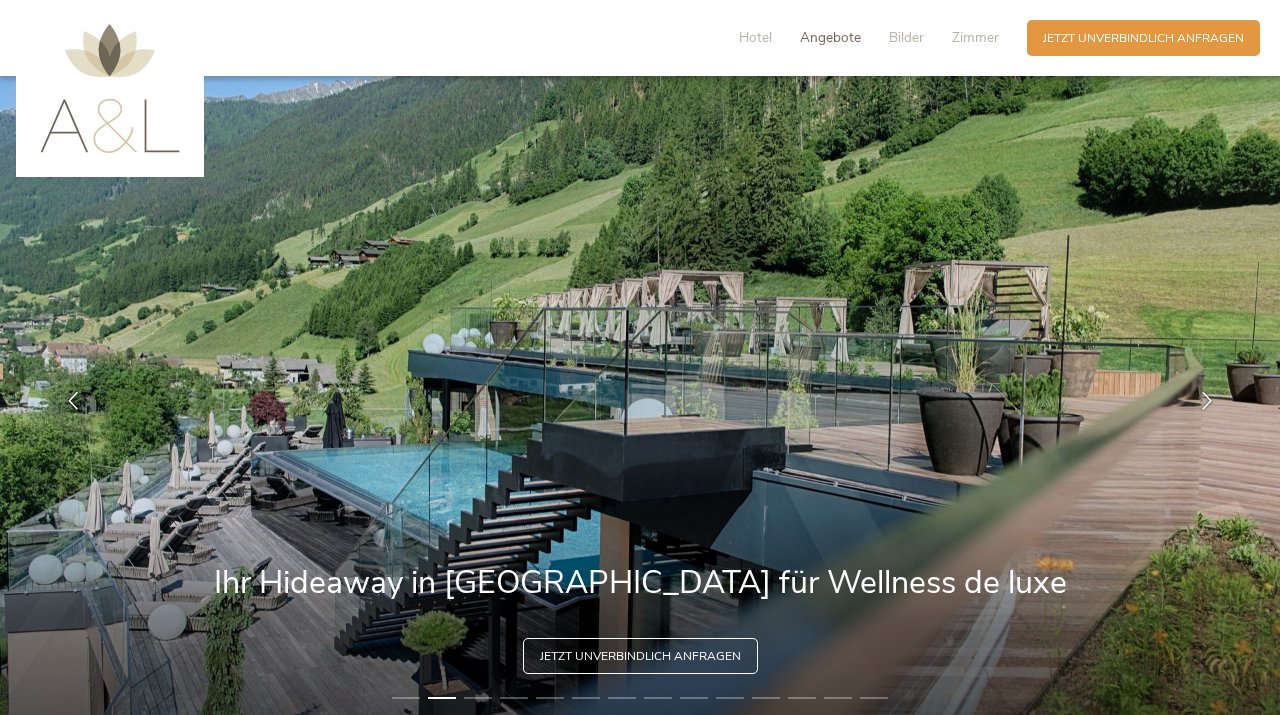 click on "Angebote" at bounding box center [830, 37] 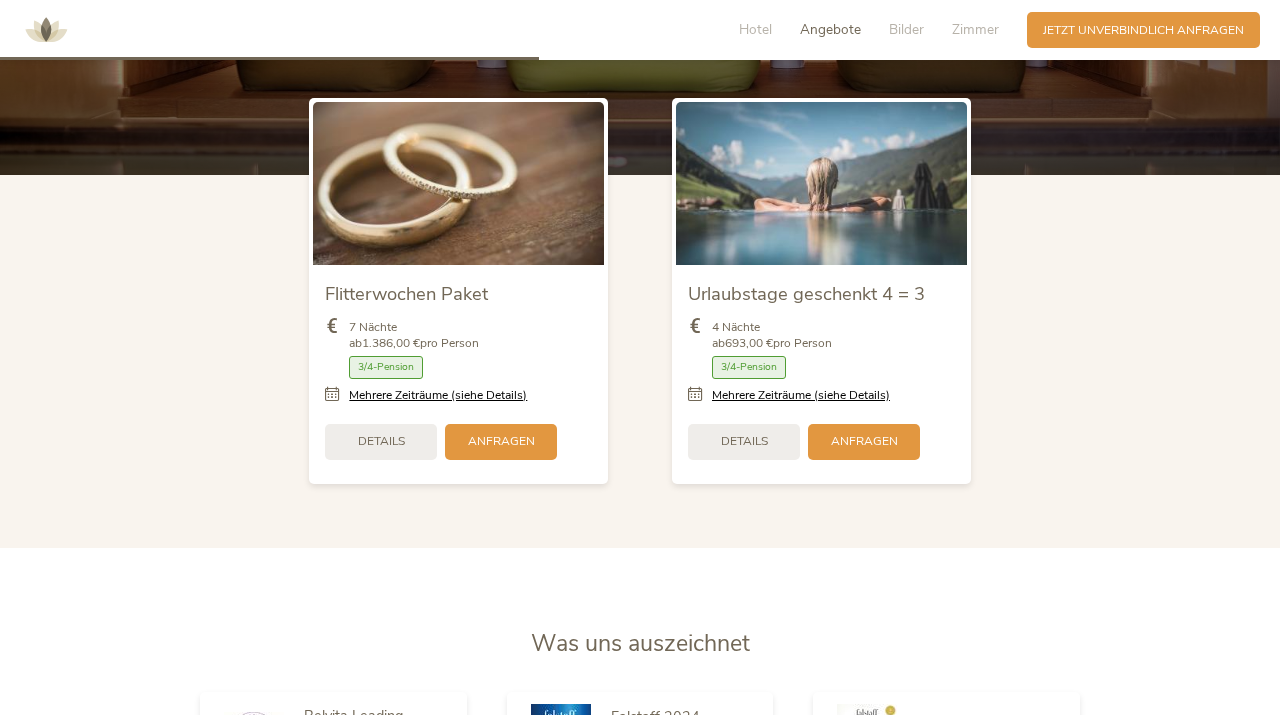 scroll, scrollTop: 2157, scrollLeft: 0, axis: vertical 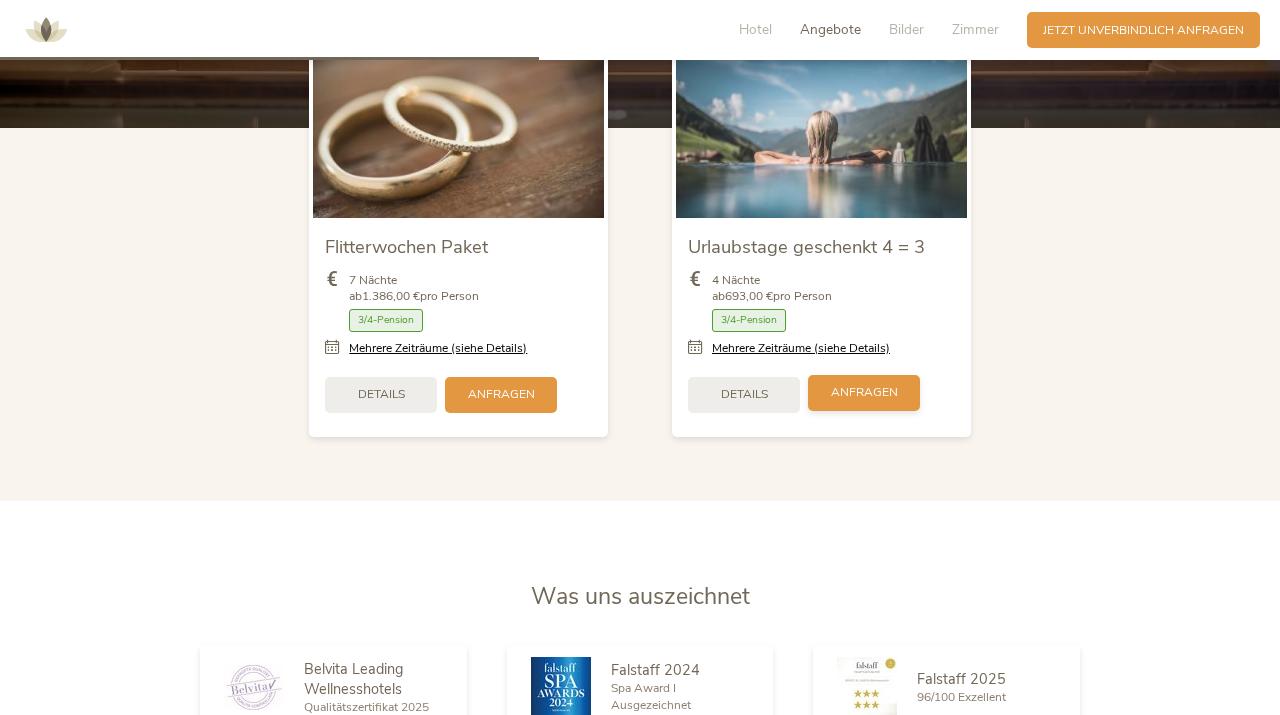 click on "Anfragen" at bounding box center (864, 392) 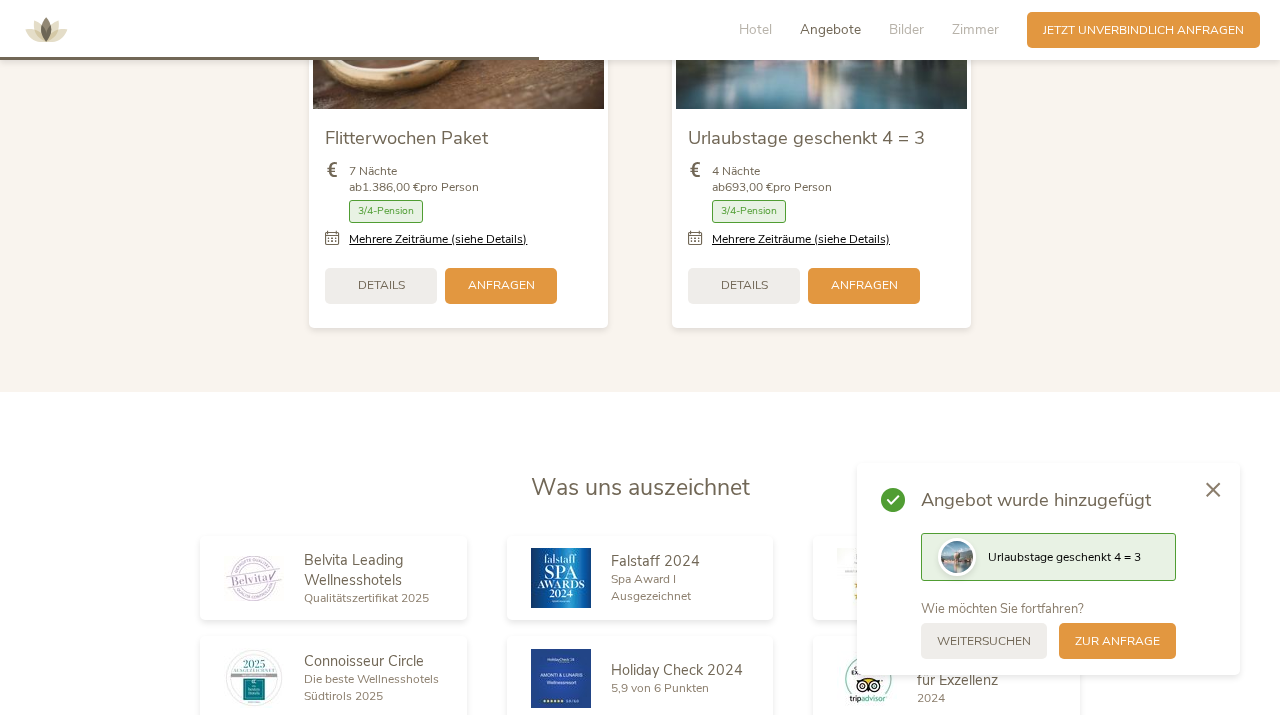 scroll, scrollTop: 2286, scrollLeft: 0, axis: vertical 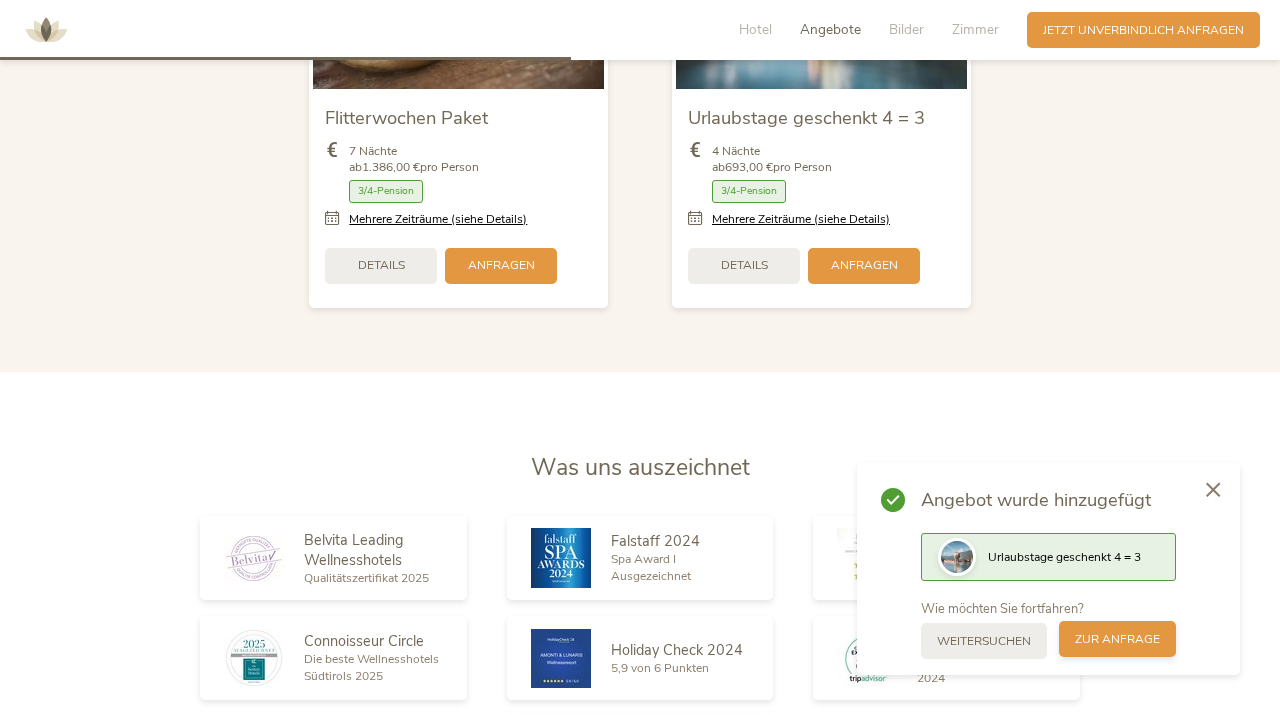 click on "zur Anfrage" at bounding box center [1117, 639] 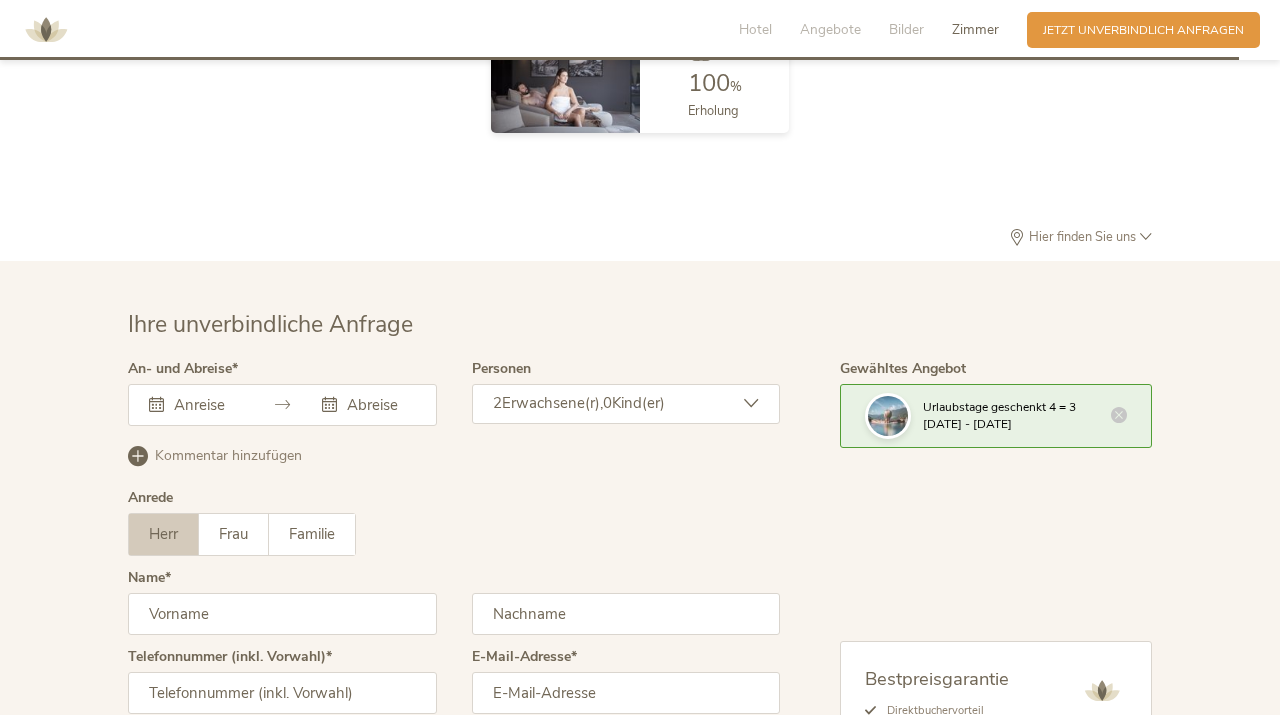 scroll, scrollTop: 5053, scrollLeft: 0, axis: vertical 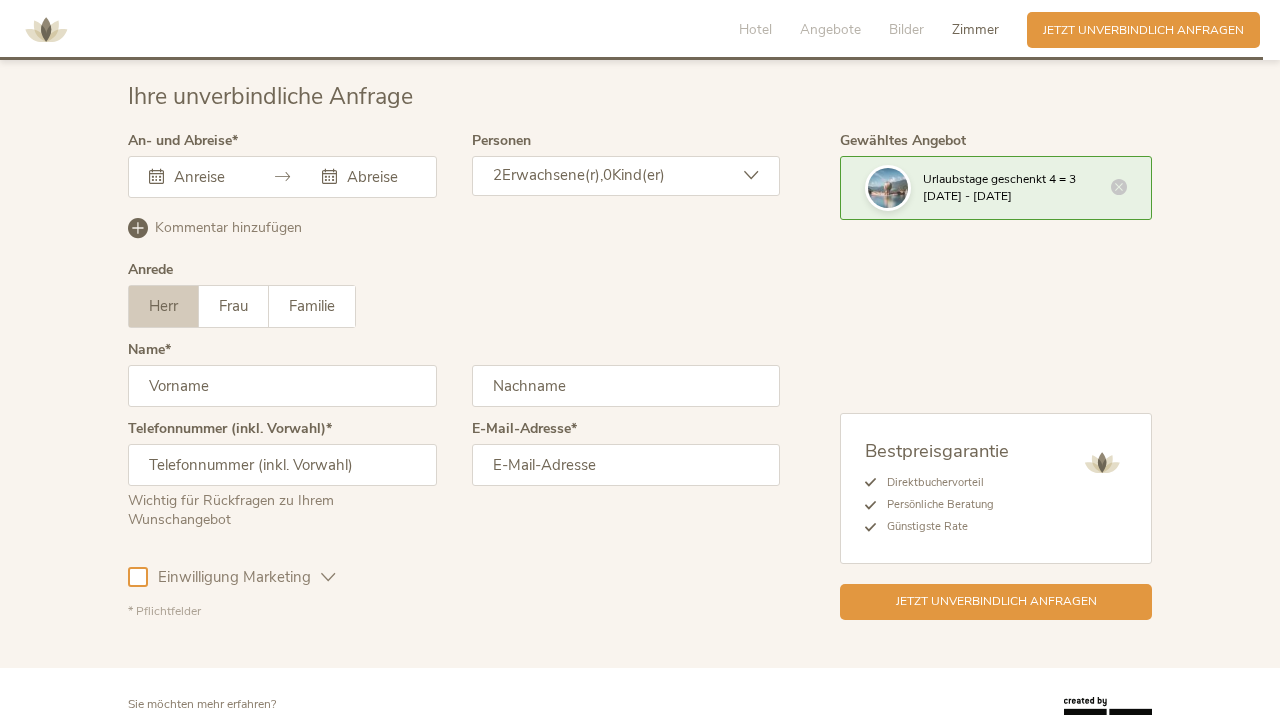 click on "2  Erwachsene(r),  0  Kind(er)" at bounding box center [626, 176] 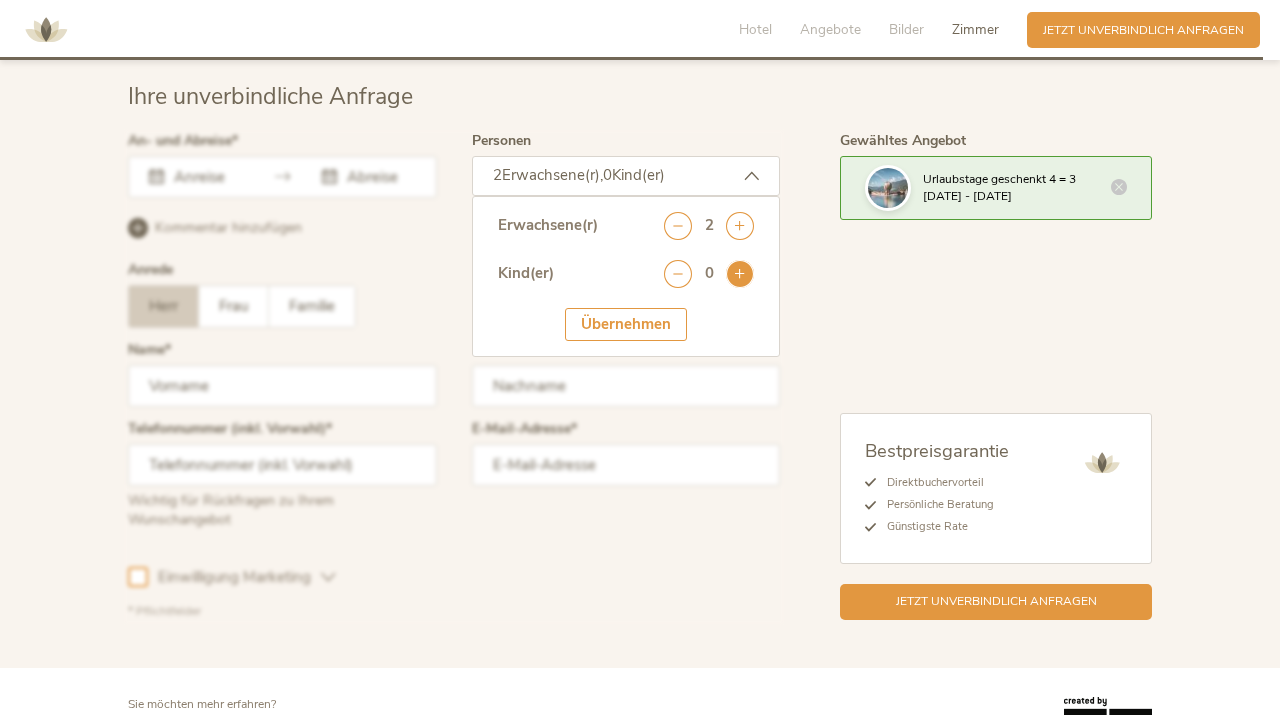 click at bounding box center [740, 274] 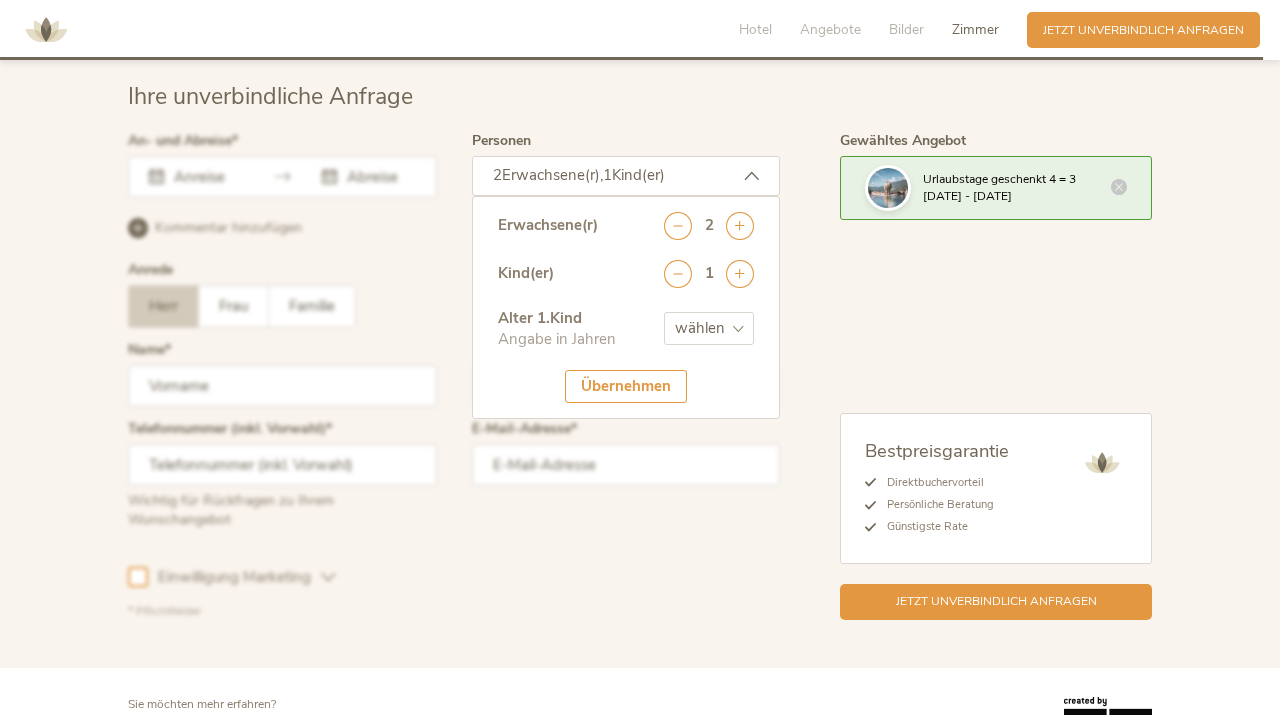 click on "Gewähltes Angebot Urlaubstage geschenkt 4 = 3
[DATE] -
[DATE]
Bestpreisgarantie Direktbuchervorteil Persönliche Beratung Günstigste Rate Jetzt unverbindlich anfragen" at bounding box center (966, 377) 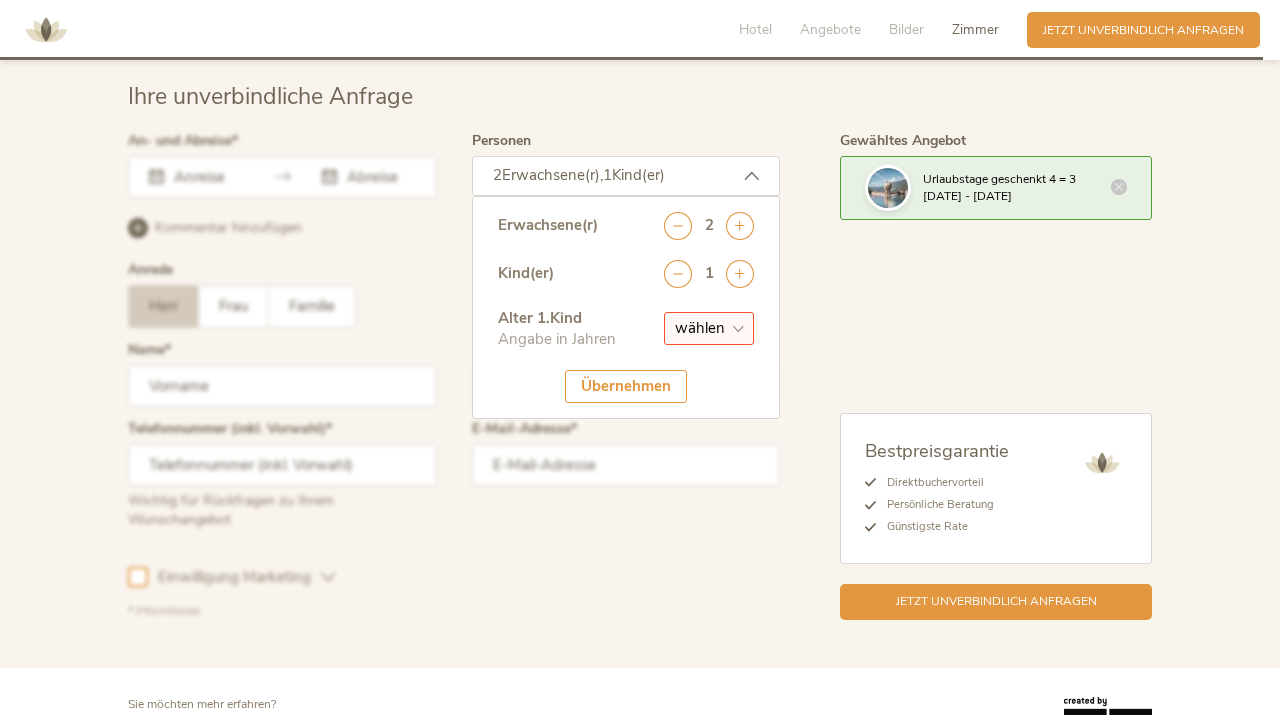 click on "wählen   0 1 2 3 4 5 6 7 8 9 10 11 12 13 14 15 16 17" at bounding box center [709, 328] 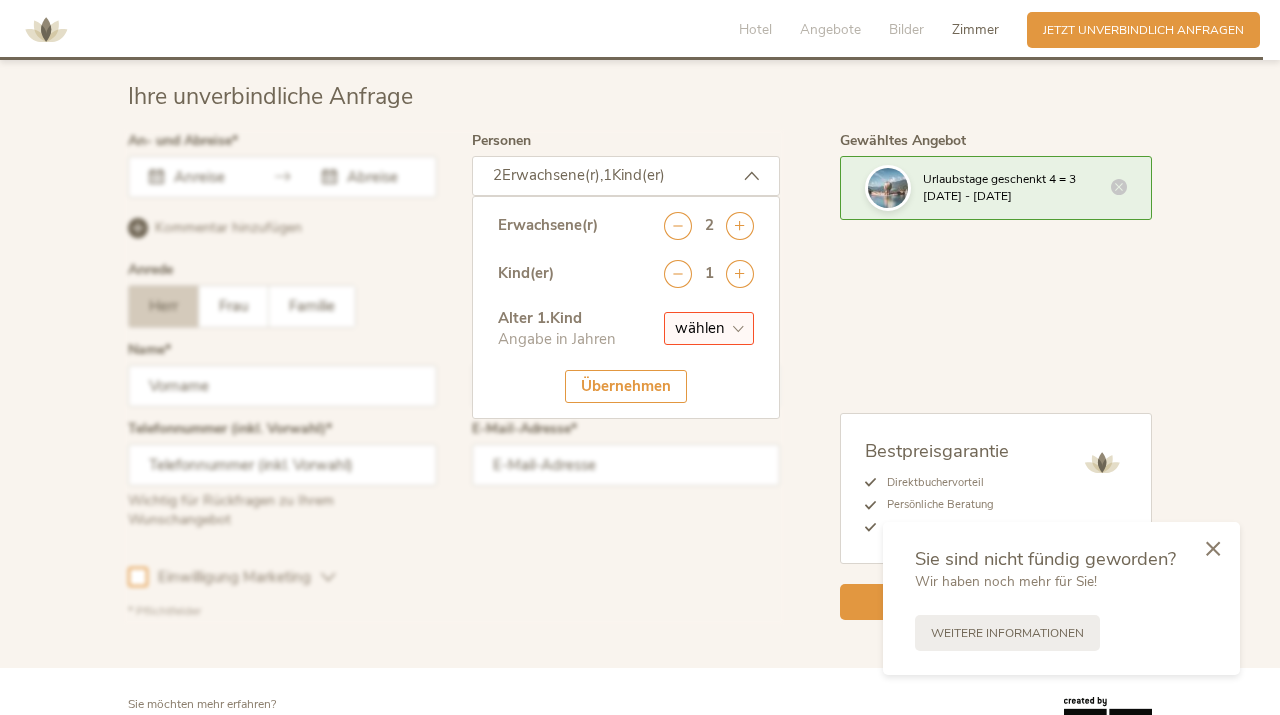 select on "1" 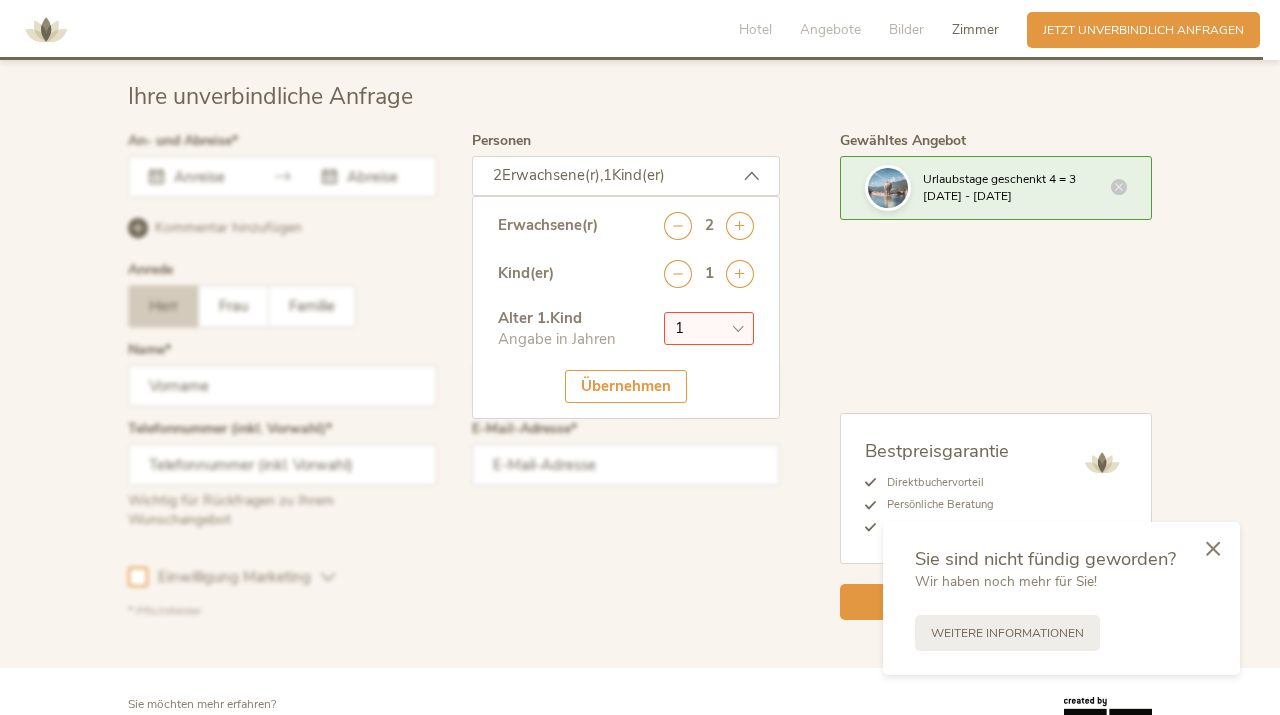 click on "1" at bounding box center (0, 0) 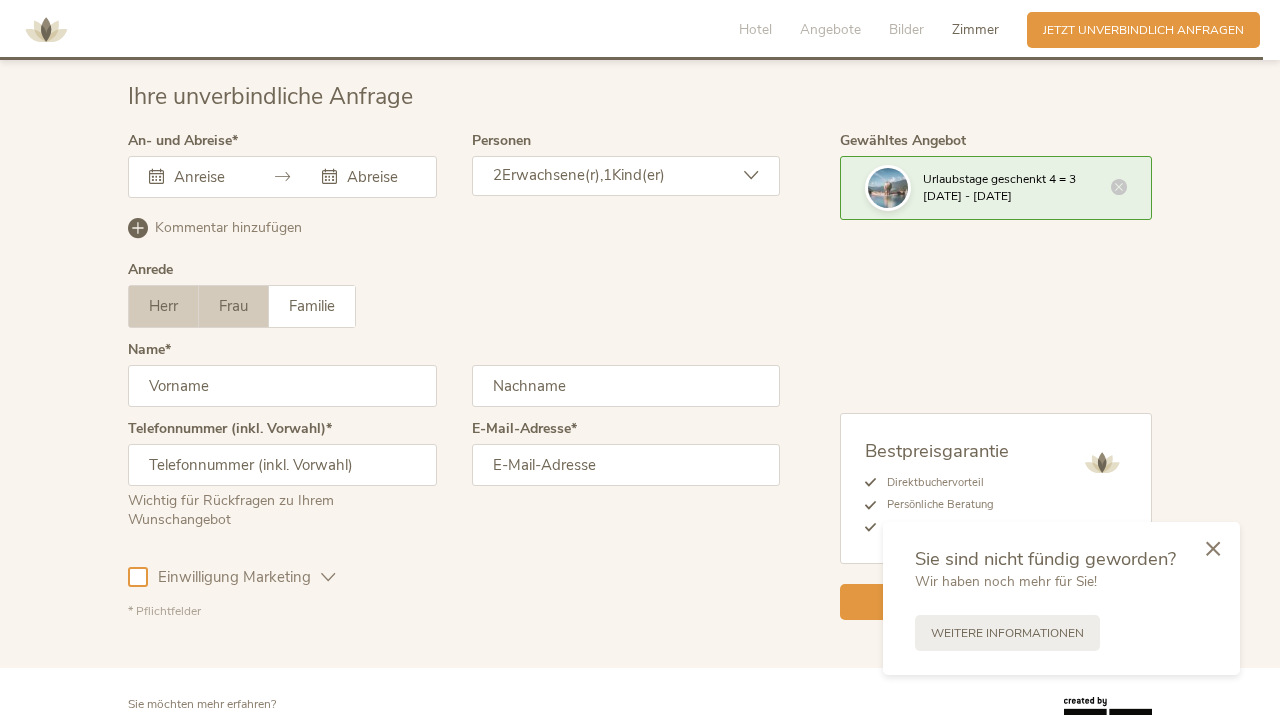 click on "Frau" at bounding box center (234, 306) 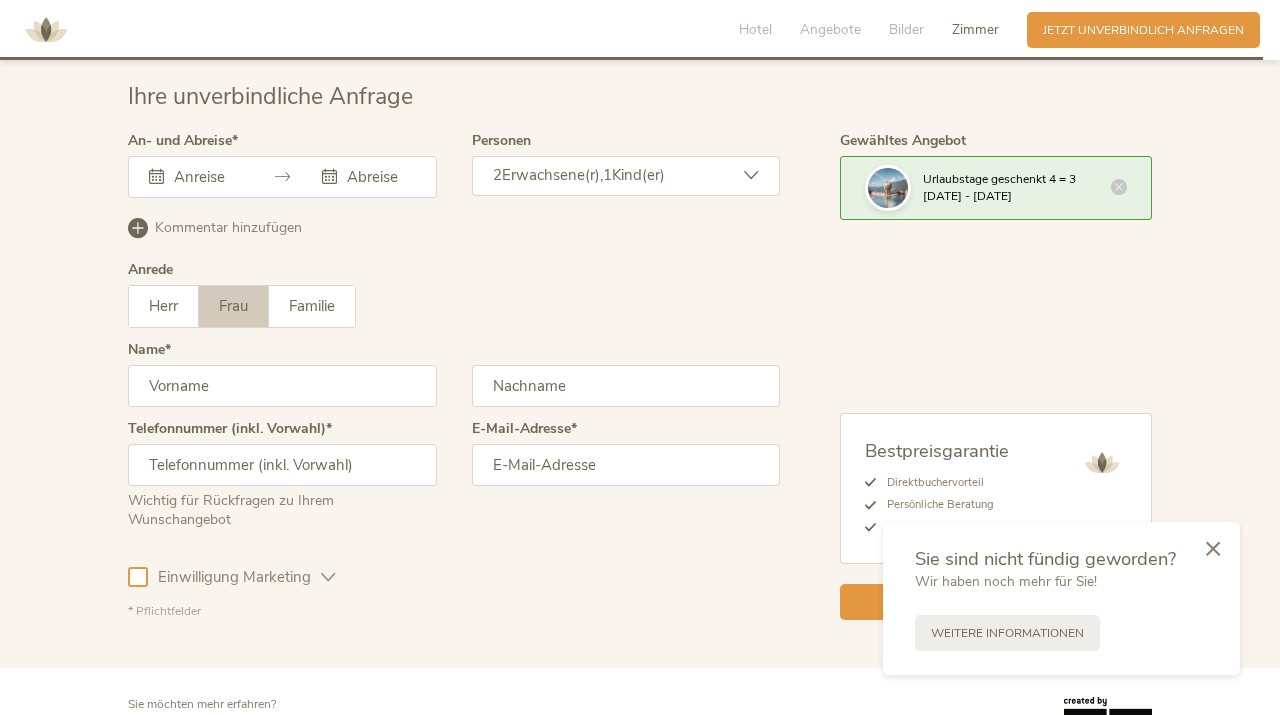 click at bounding box center (282, 386) 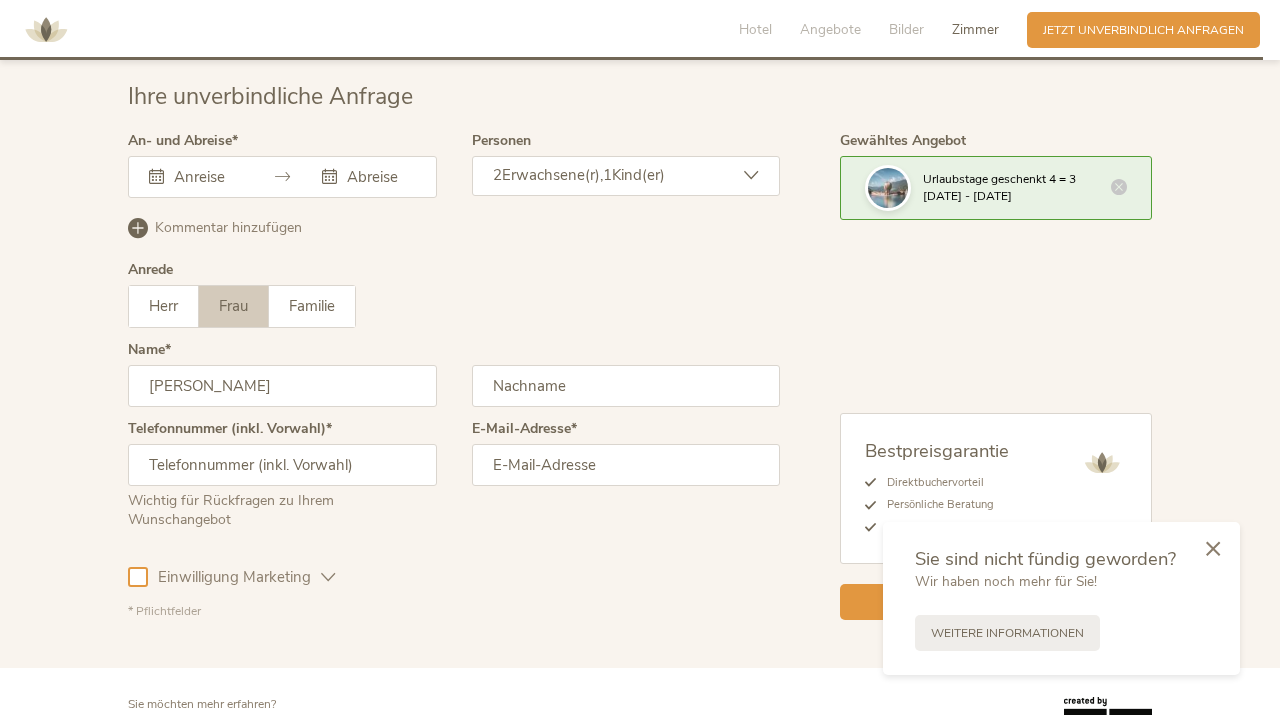 type on "[PERSON_NAME]" 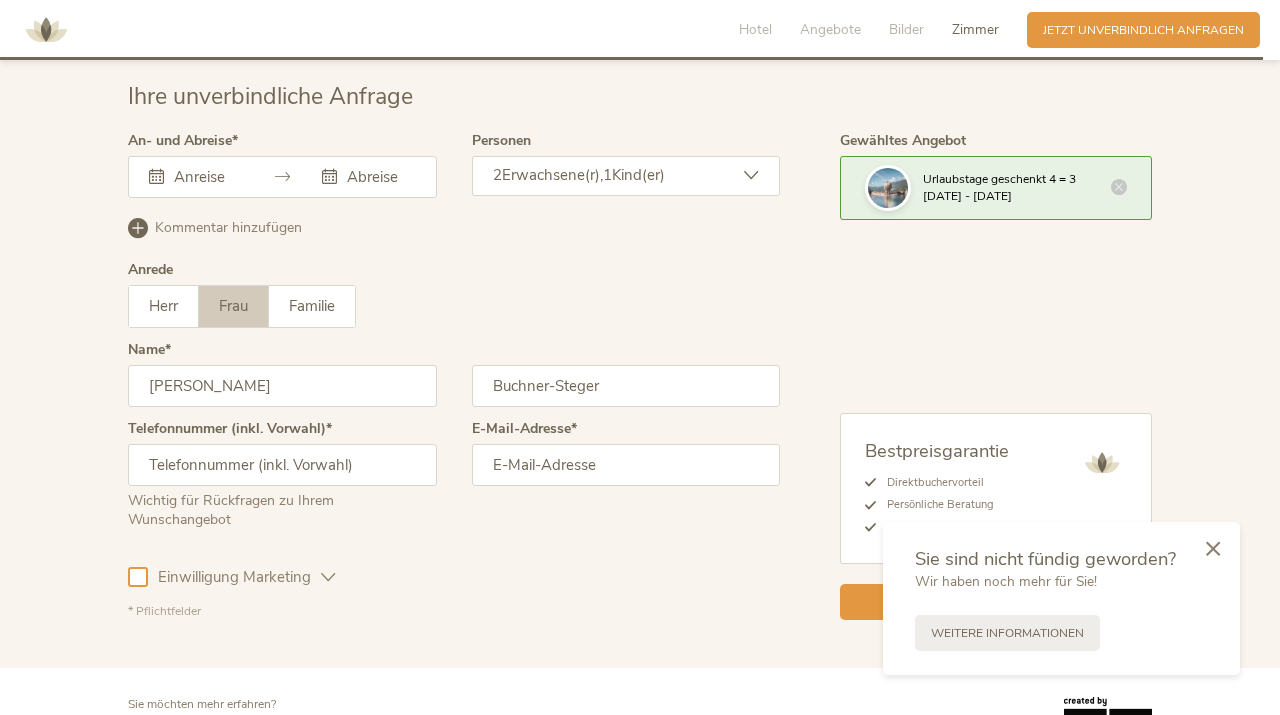 scroll, scrollTop: 5060, scrollLeft: 0, axis: vertical 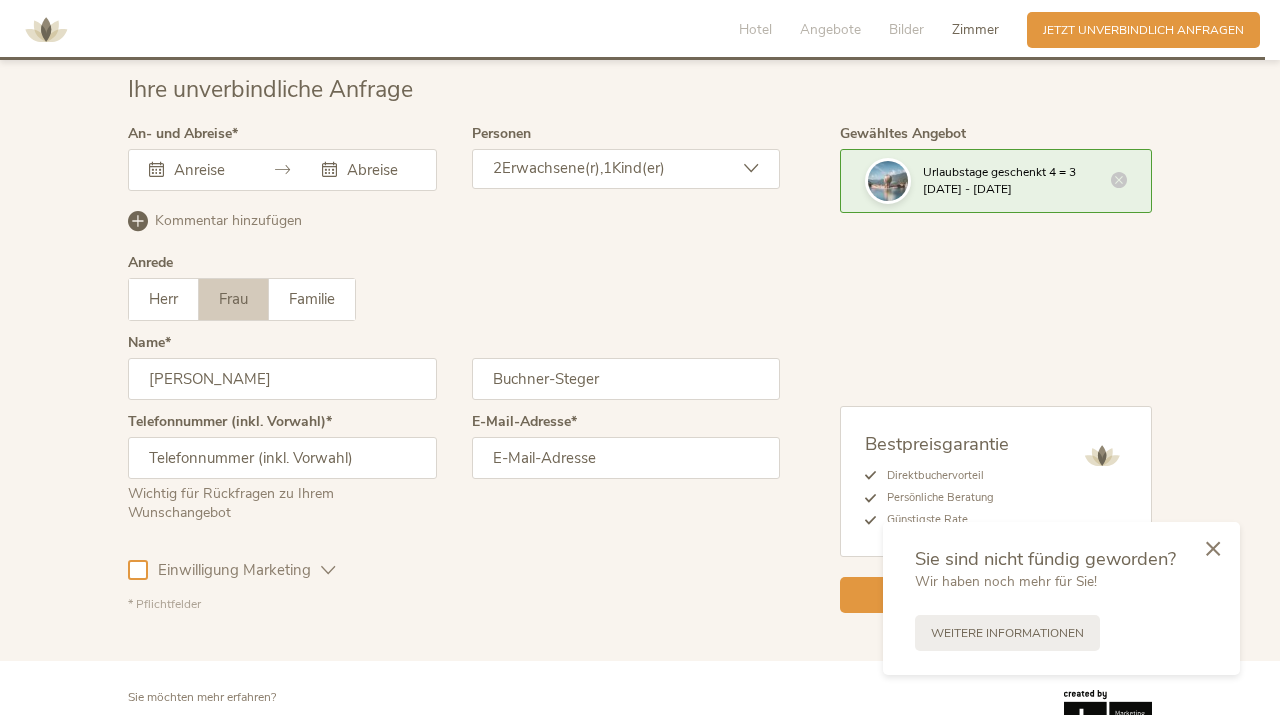 type on "Buchner-Steger" 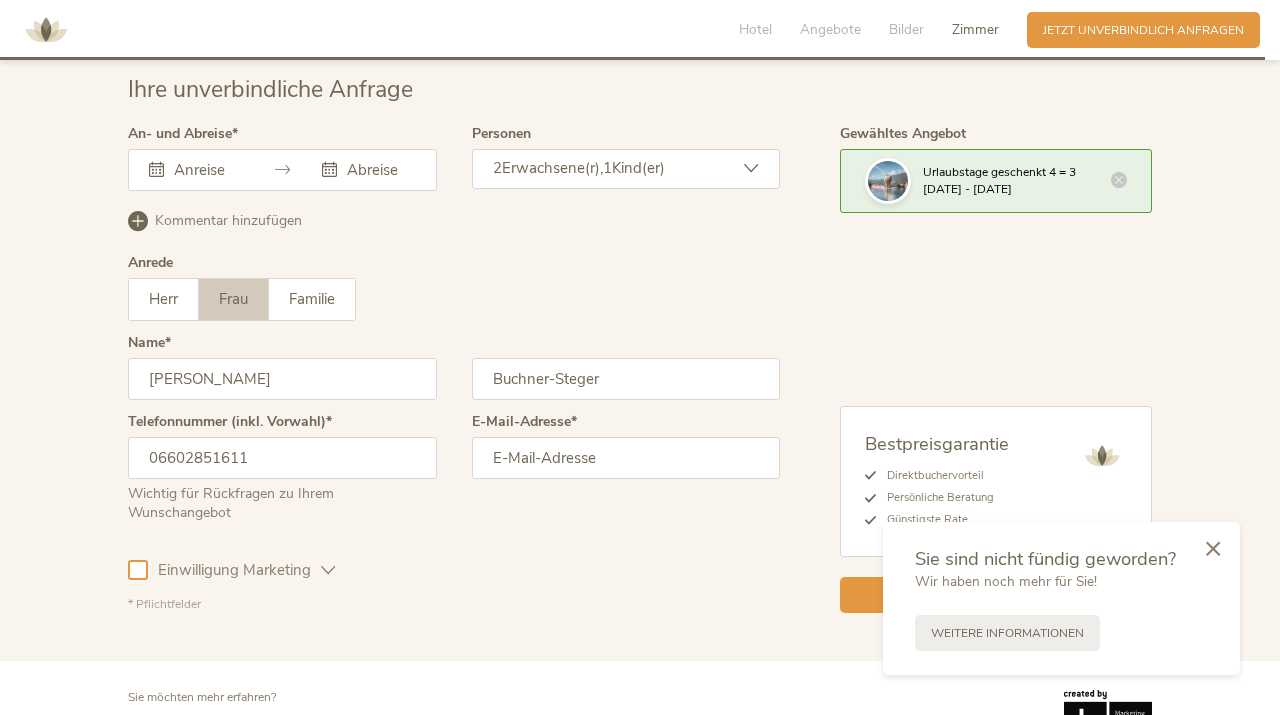 click on "06602851611" at bounding box center [282, 458] 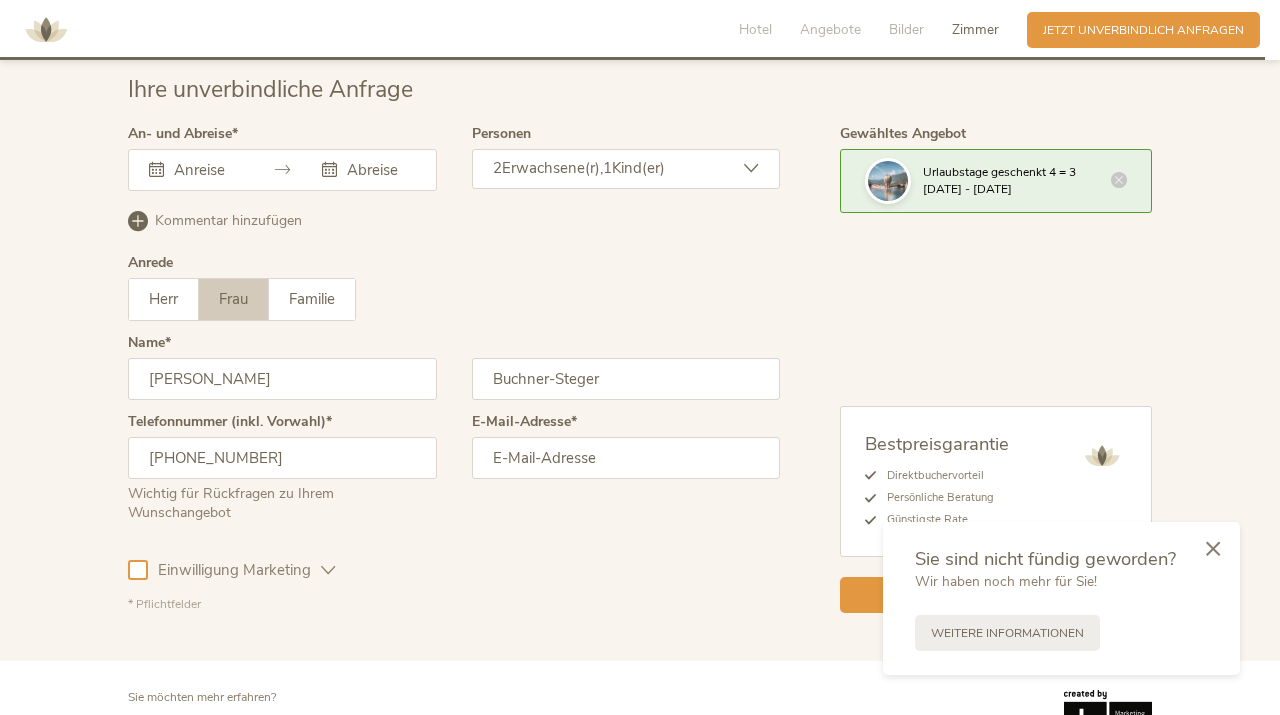 type on "[PHONE_NUMBER]" 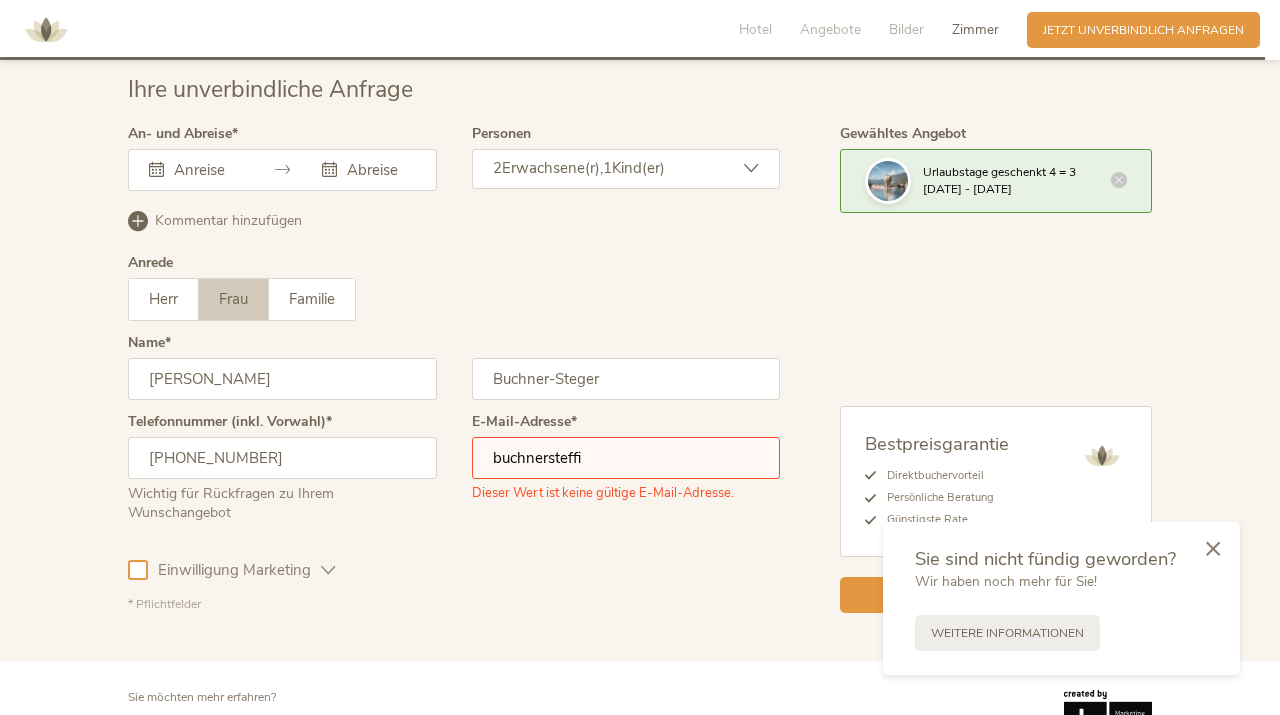 click on "buchnersteffi" at bounding box center [626, 458] 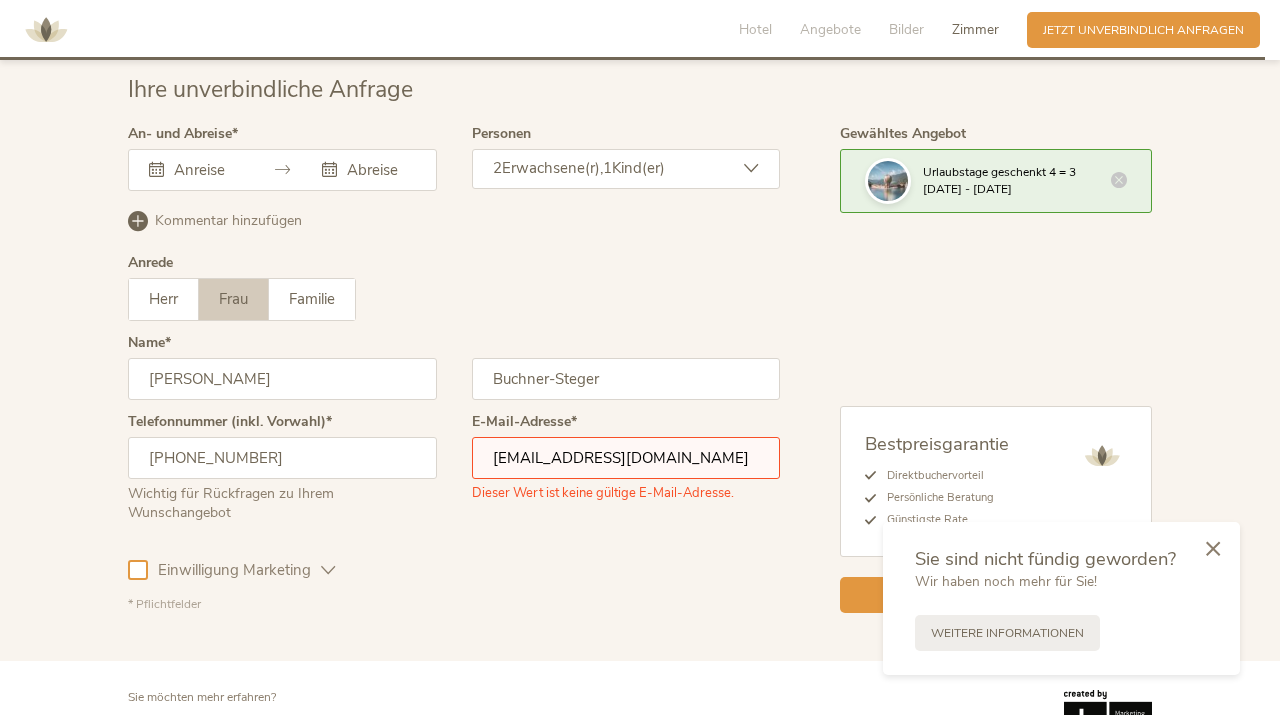 type on "[EMAIL_ADDRESS][DOMAIN_NAME]" 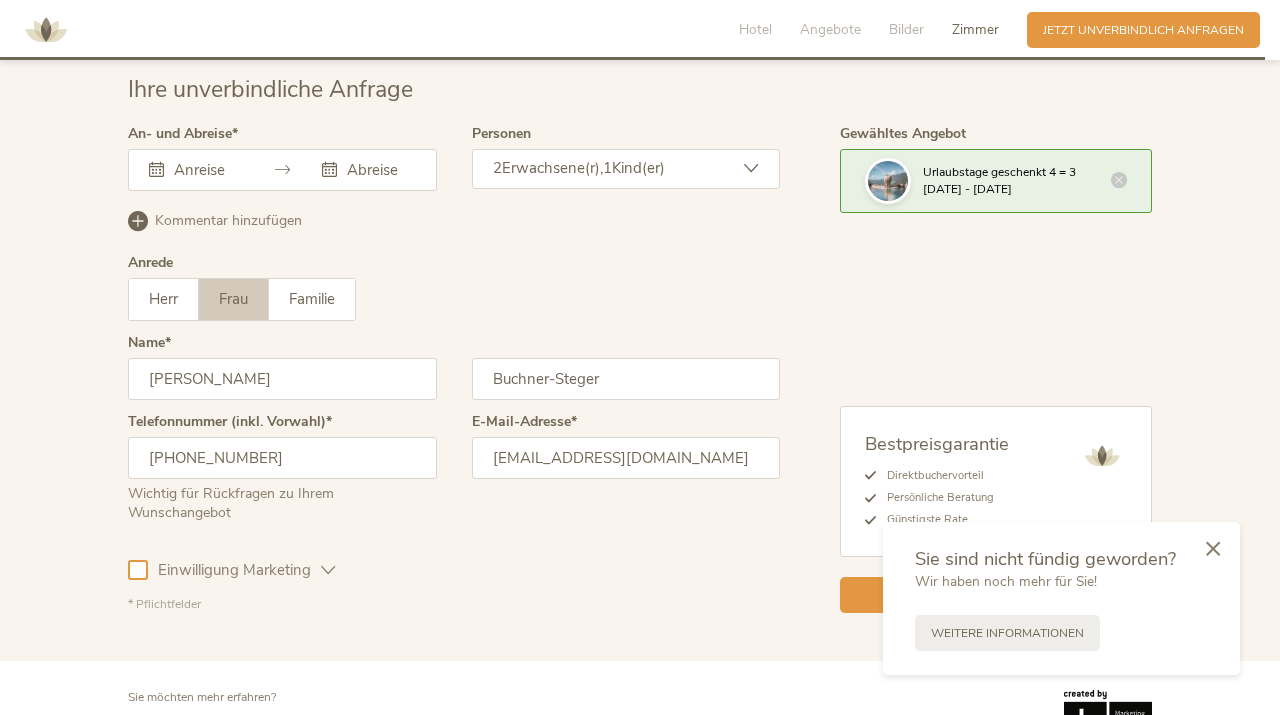 click at bounding box center (282, 170) 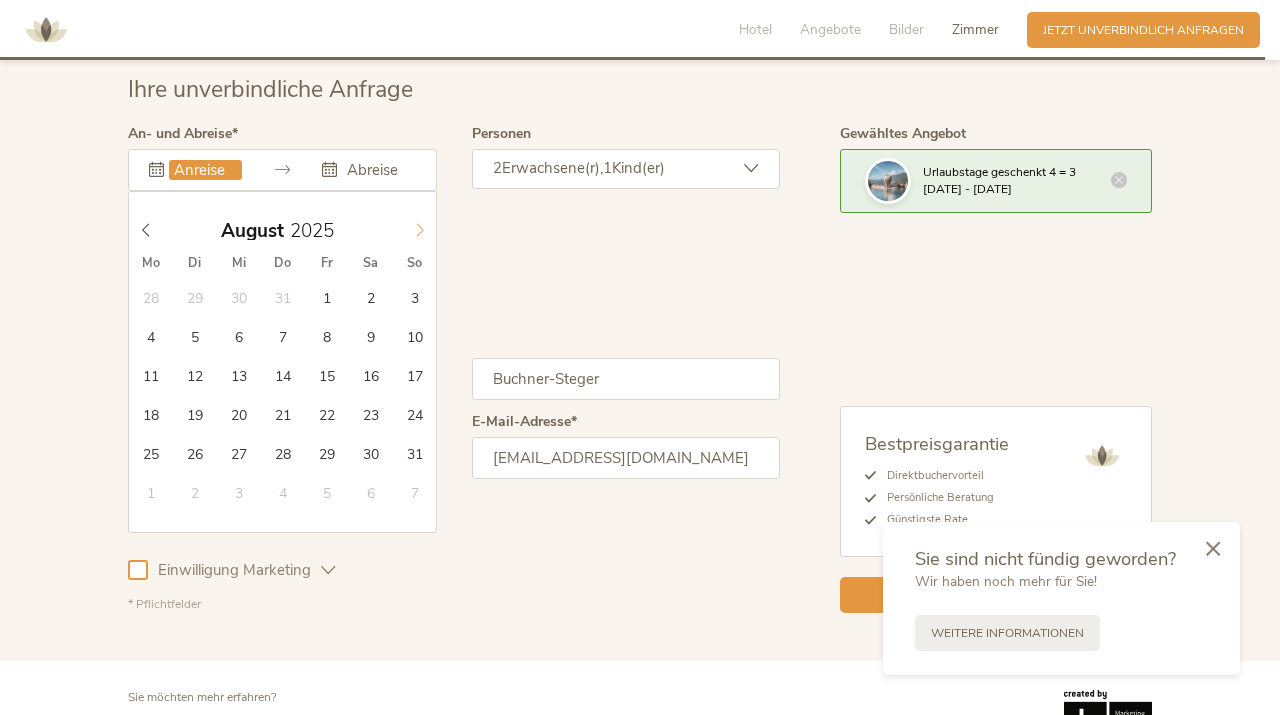 click 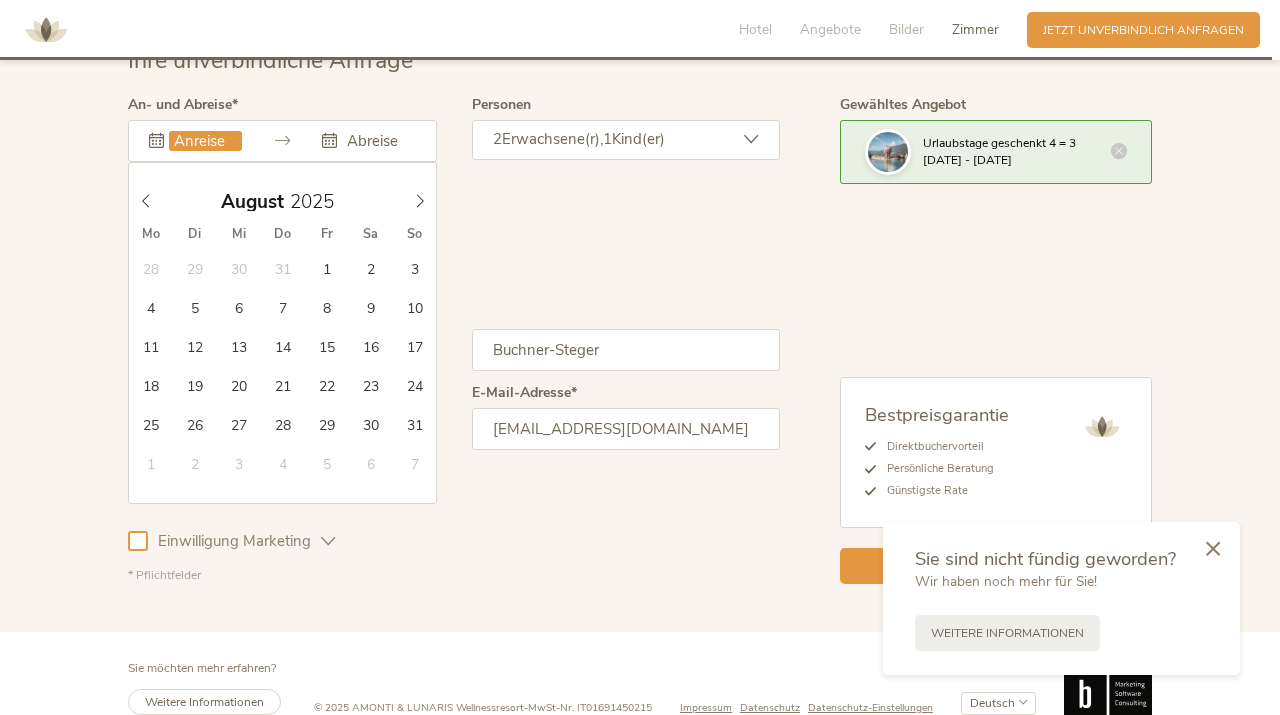 scroll, scrollTop: 5090, scrollLeft: 0, axis: vertical 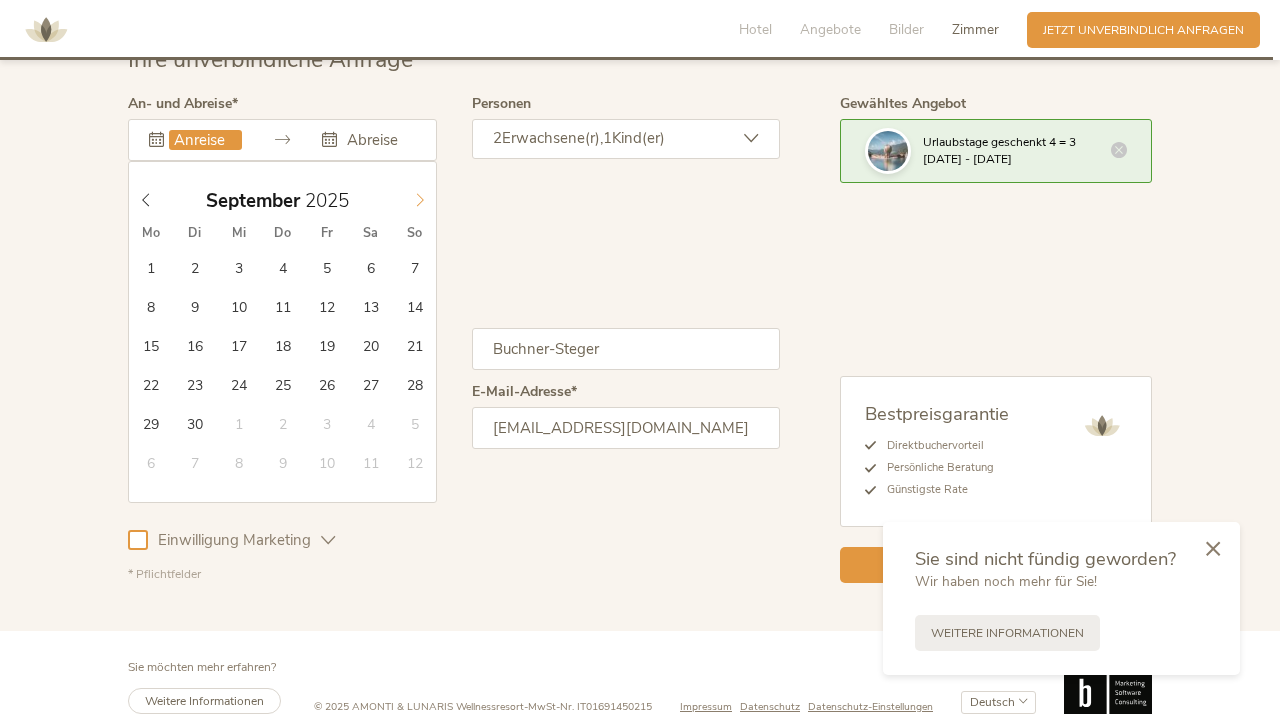 click 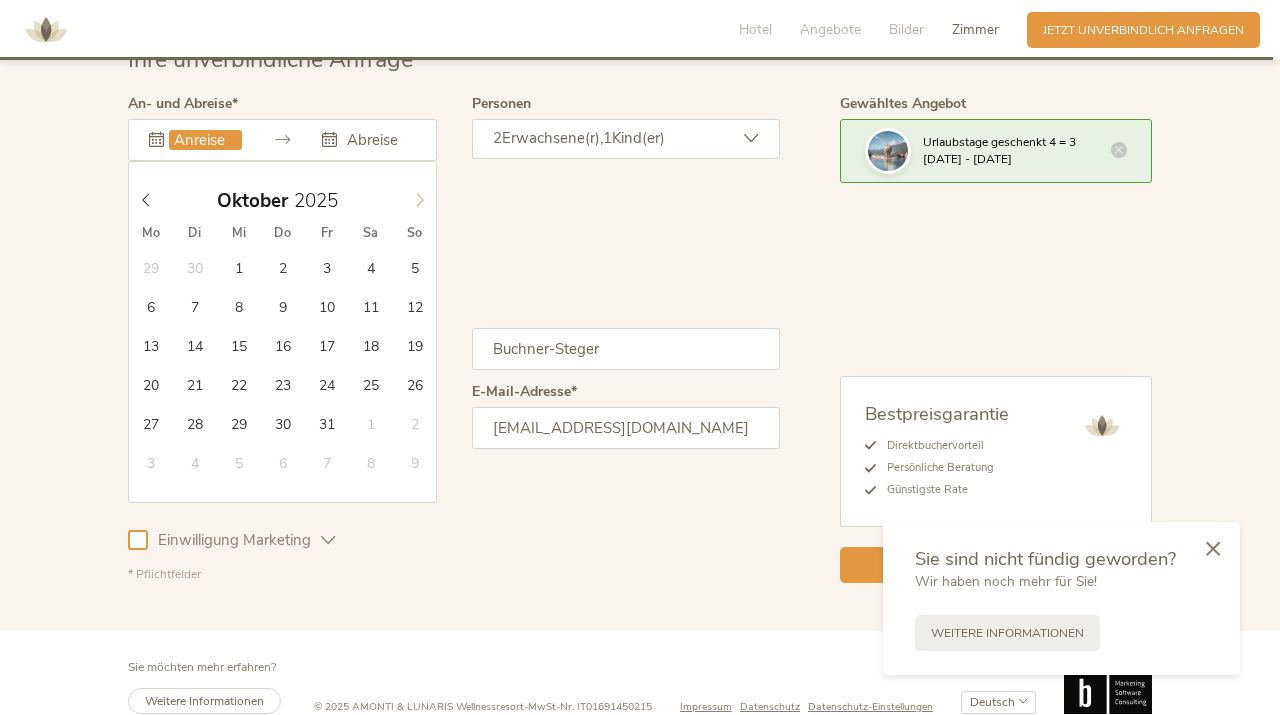 click 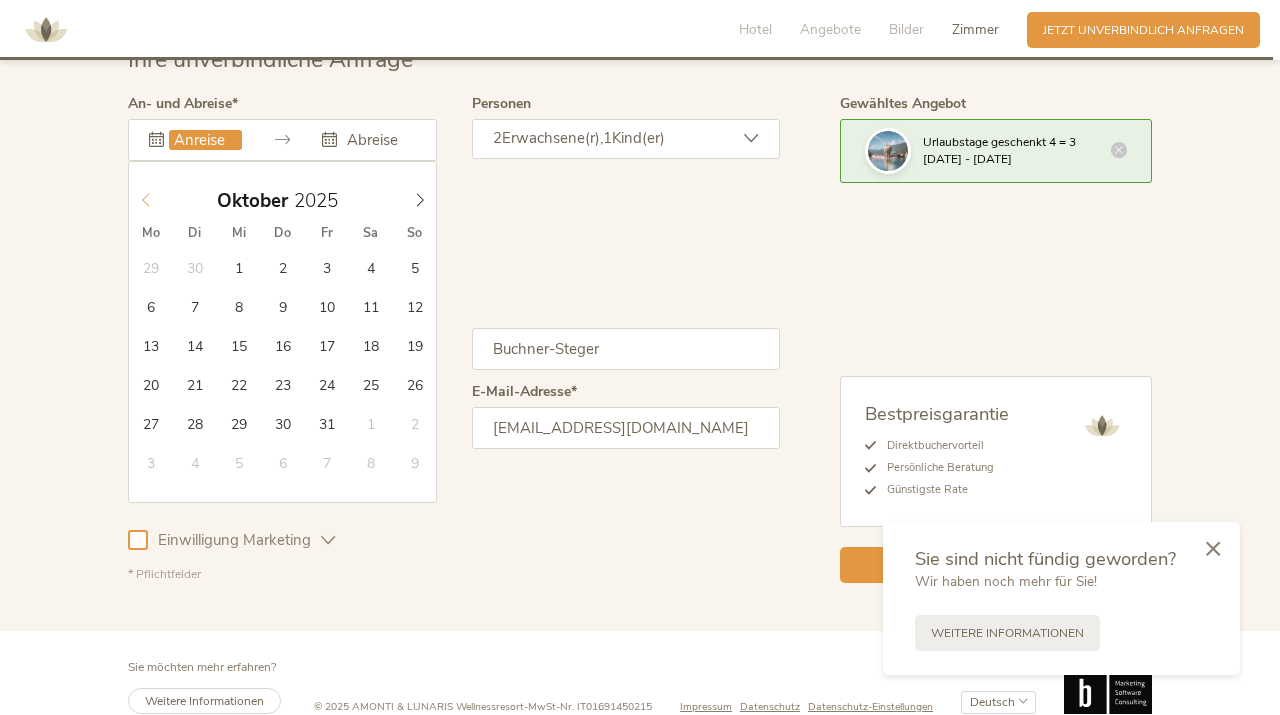 click 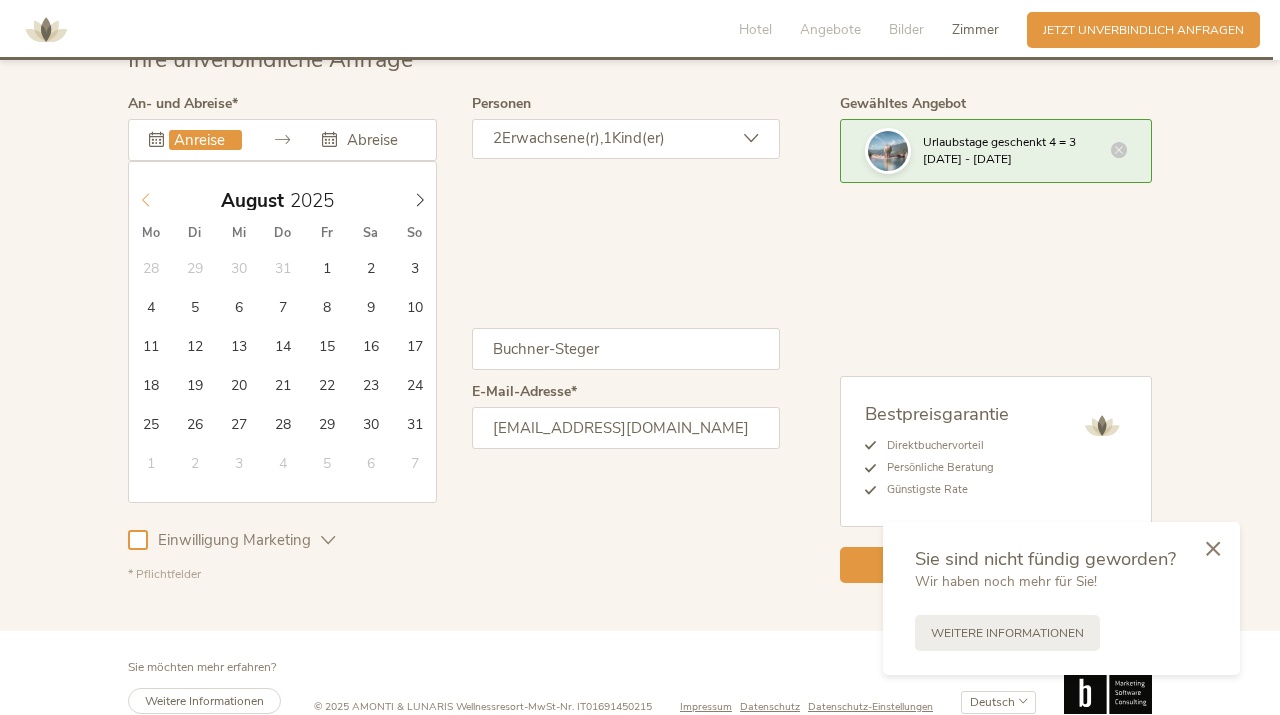 click 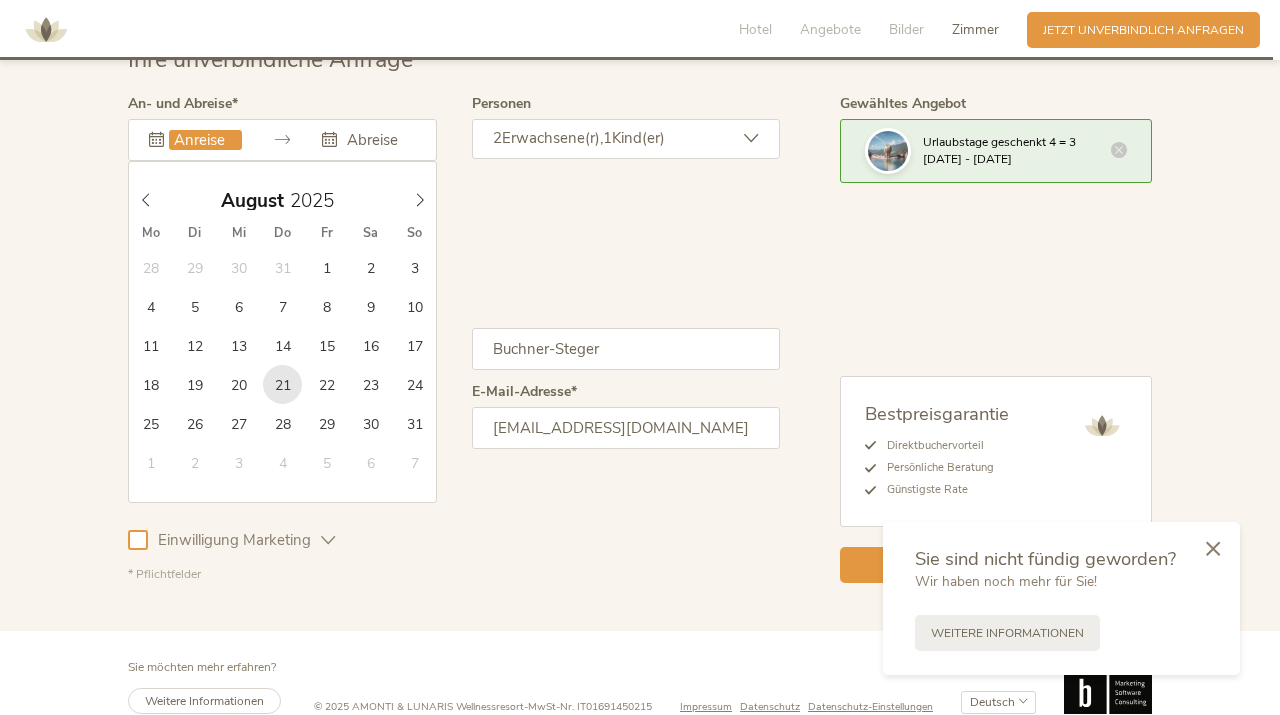 type on "[DATE]" 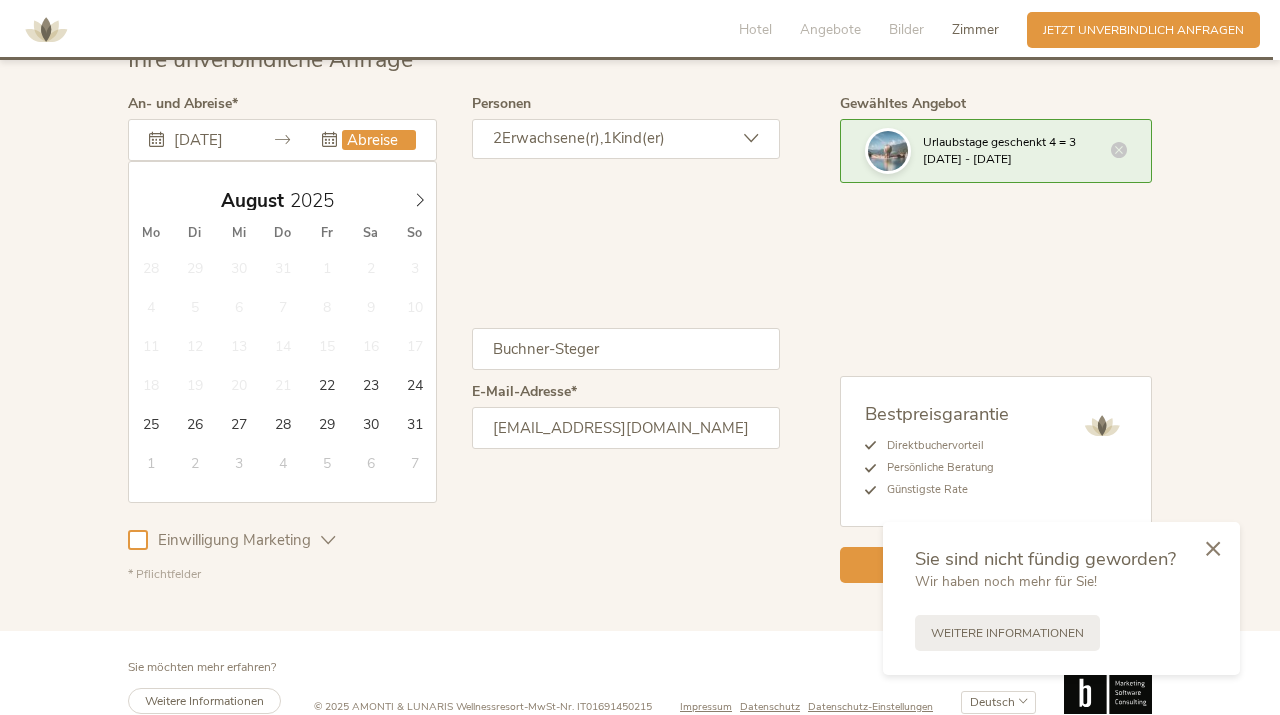 type on "[DATE]" 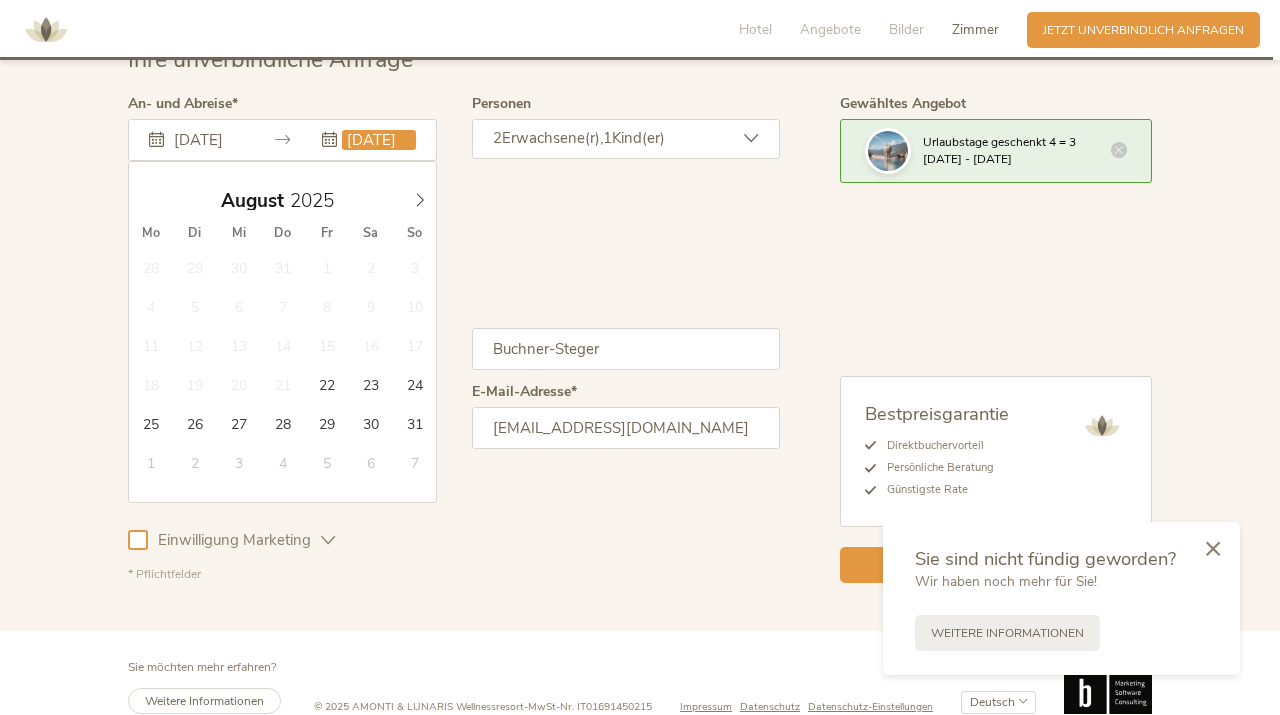 scroll, scrollTop: 0, scrollLeft: 16, axis: horizontal 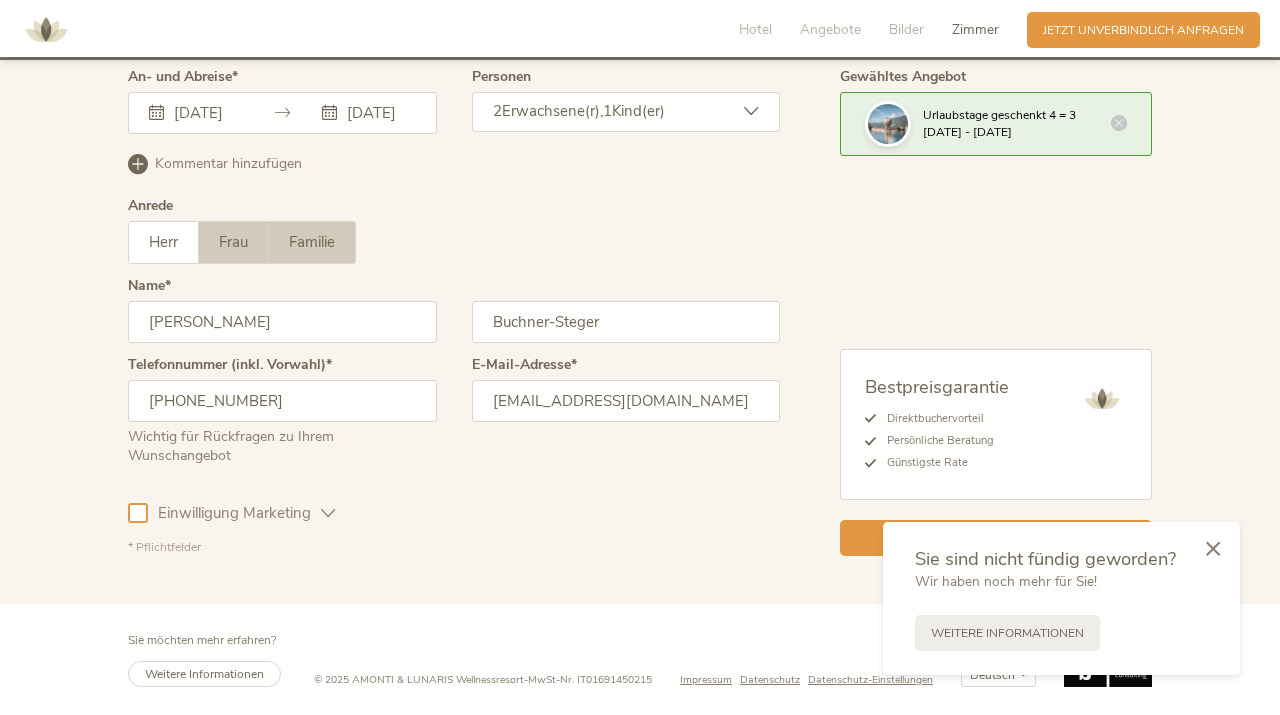 click on "Familie" at bounding box center (312, 242) 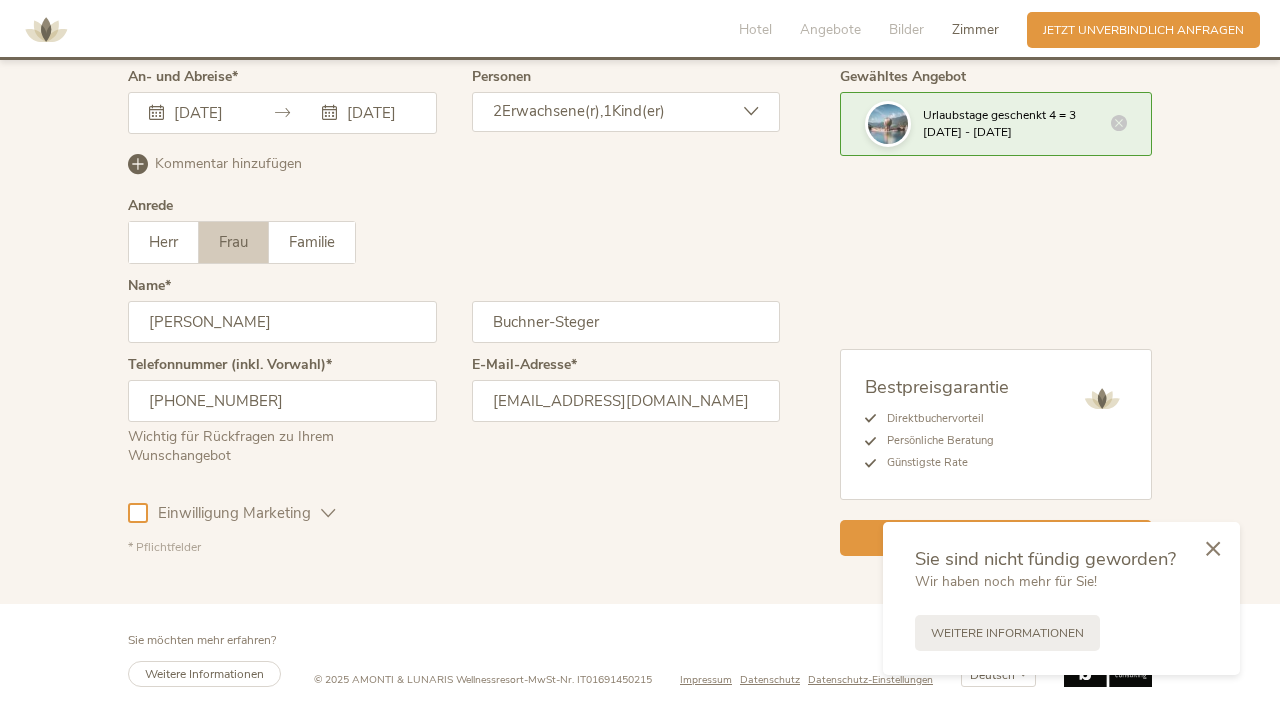 click at bounding box center (138, 513) 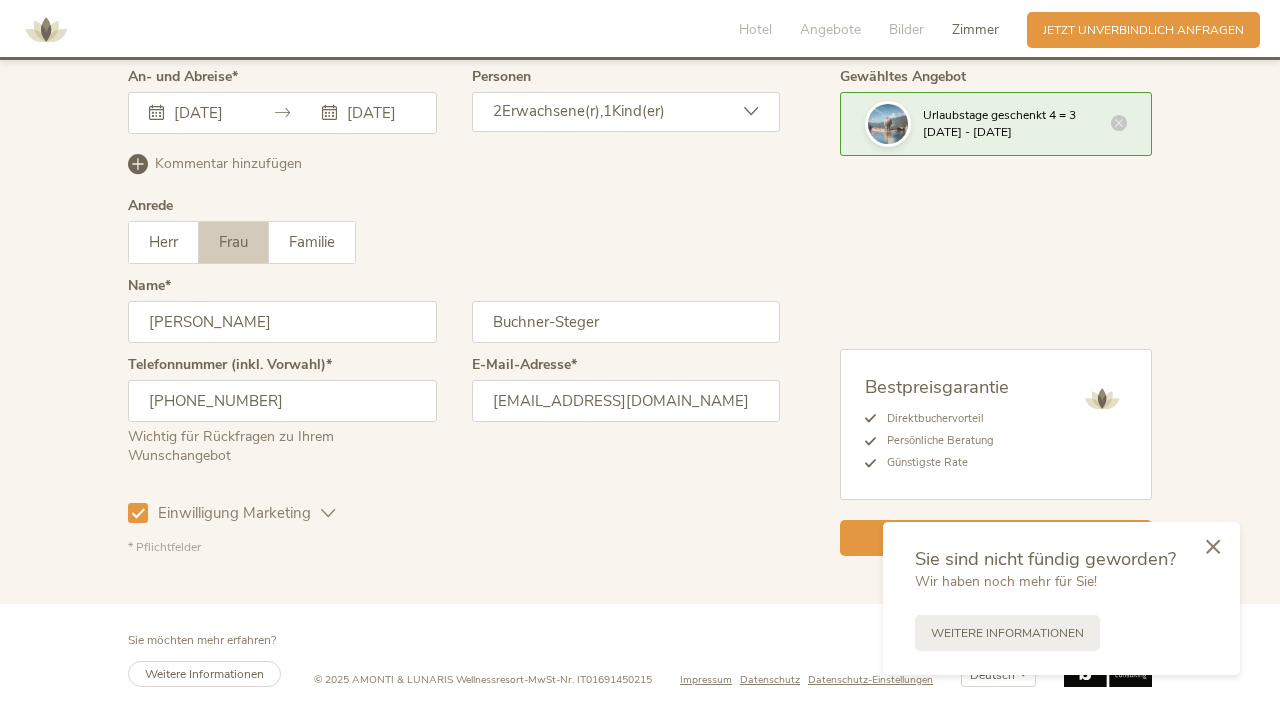 click at bounding box center [1213, 546] 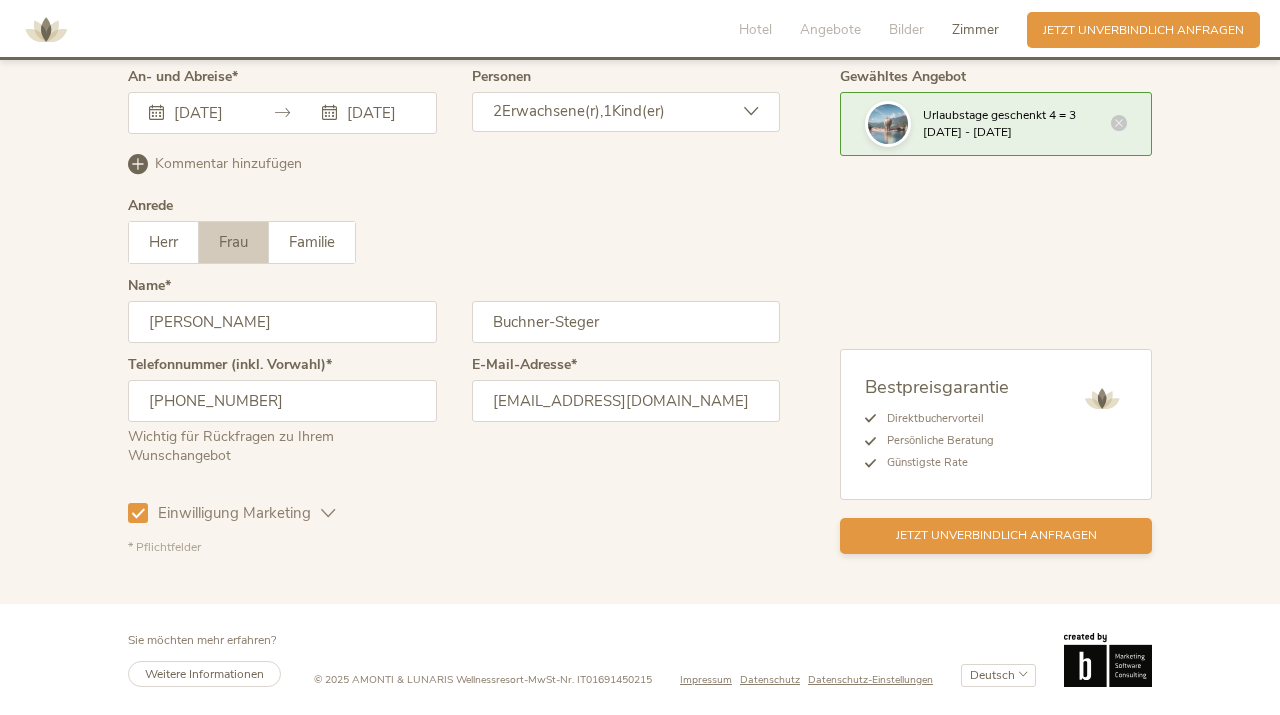 click on "Jetzt unverbindlich anfragen" at bounding box center (996, 535) 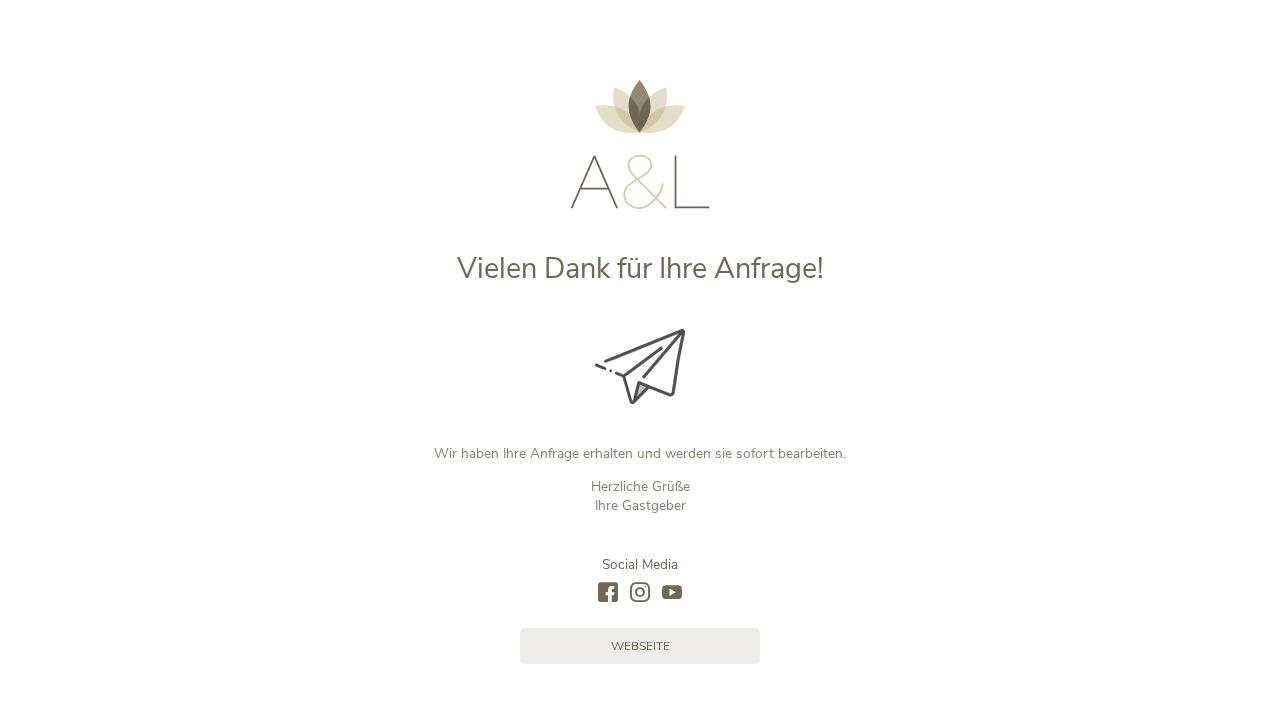 scroll, scrollTop: 0, scrollLeft: 0, axis: both 